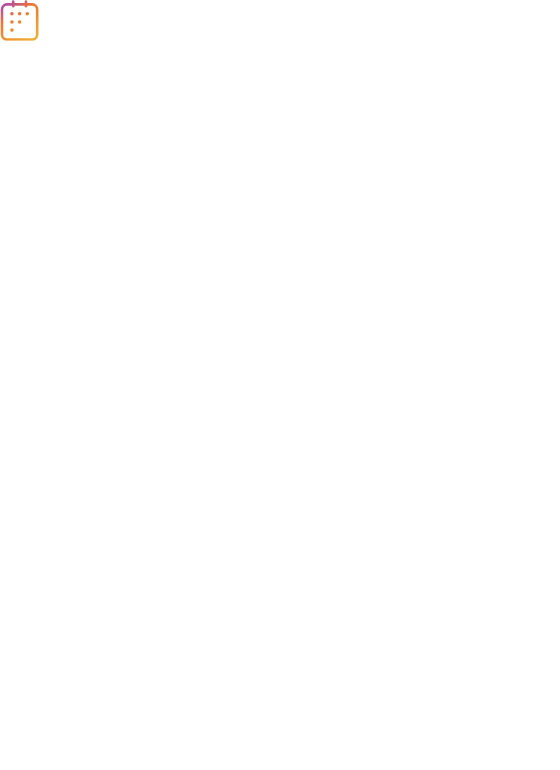 scroll, scrollTop: 0, scrollLeft: 0, axis: both 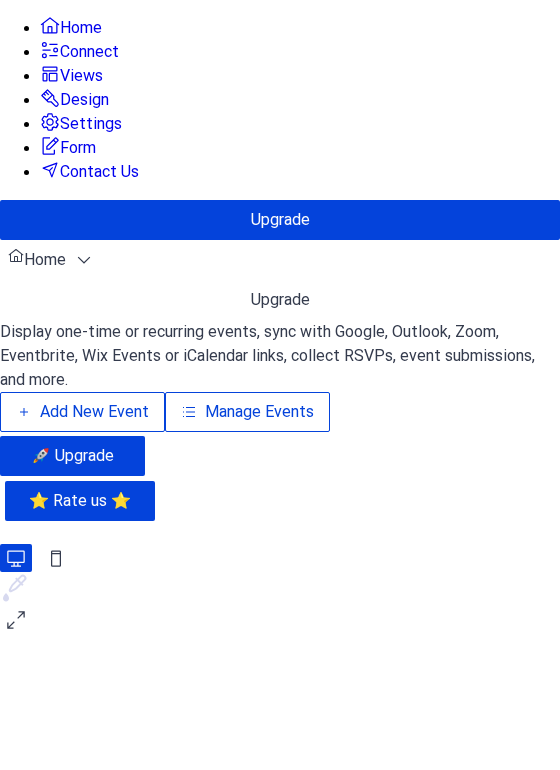 click on "Manage Events" at bounding box center (259, 412) 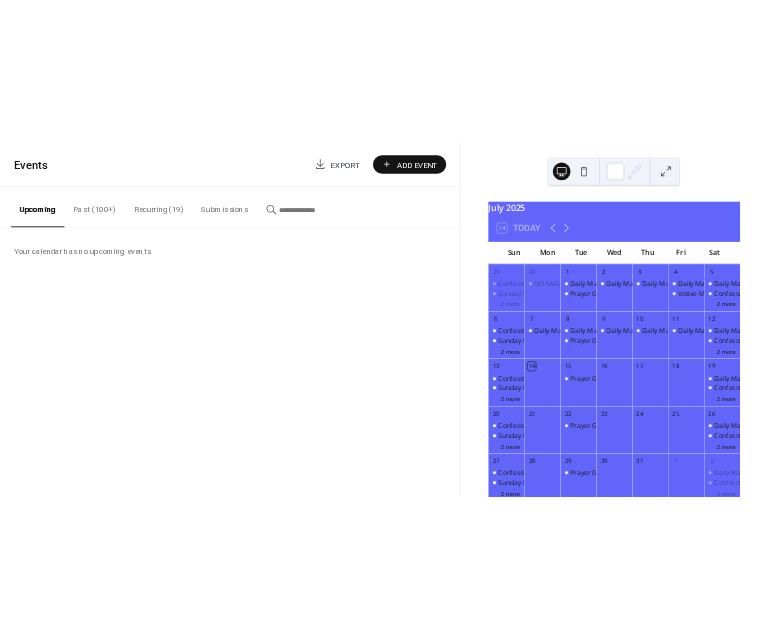 scroll, scrollTop: 0, scrollLeft: 0, axis: both 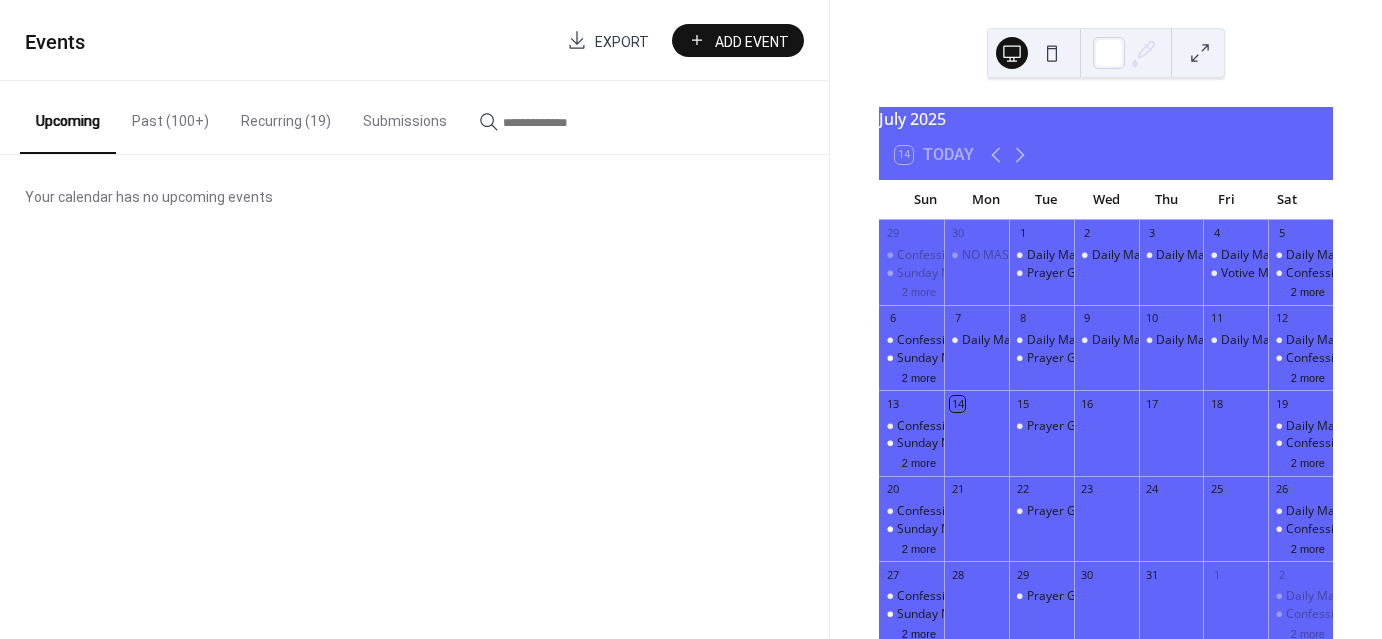 click on "Add Event" at bounding box center (752, 41) 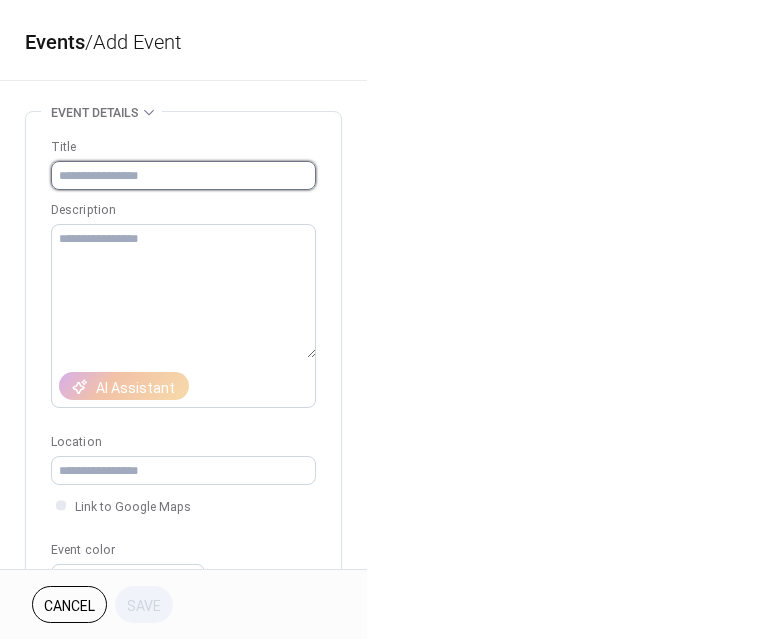 click at bounding box center [183, 175] 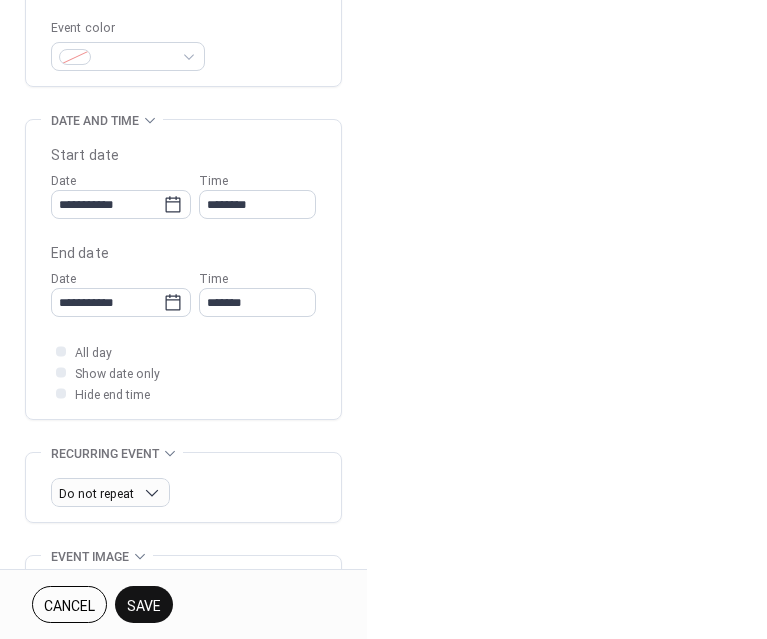 scroll, scrollTop: 536, scrollLeft: 0, axis: vertical 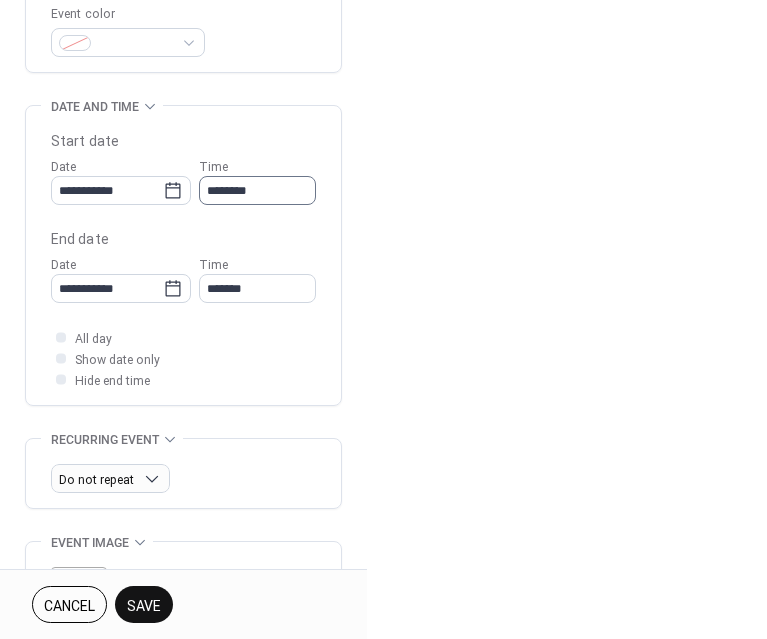 type on "**********" 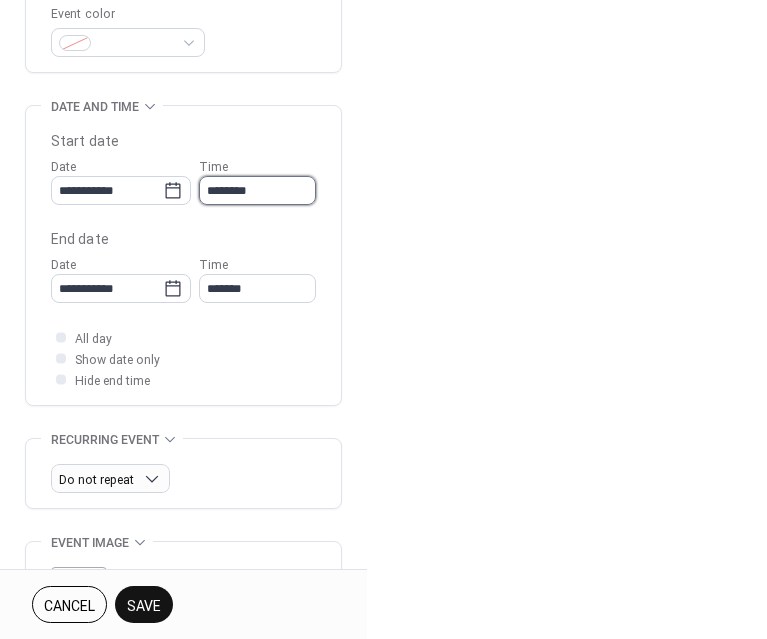 click on "********" at bounding box center [257, 190] 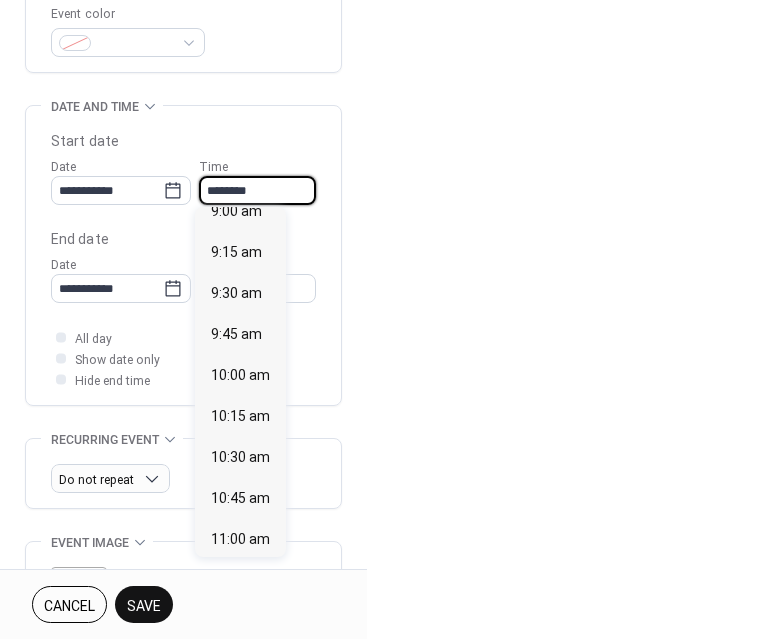 scroll, scrollTop: 1467, scrollLeft: 0, axis: vertical 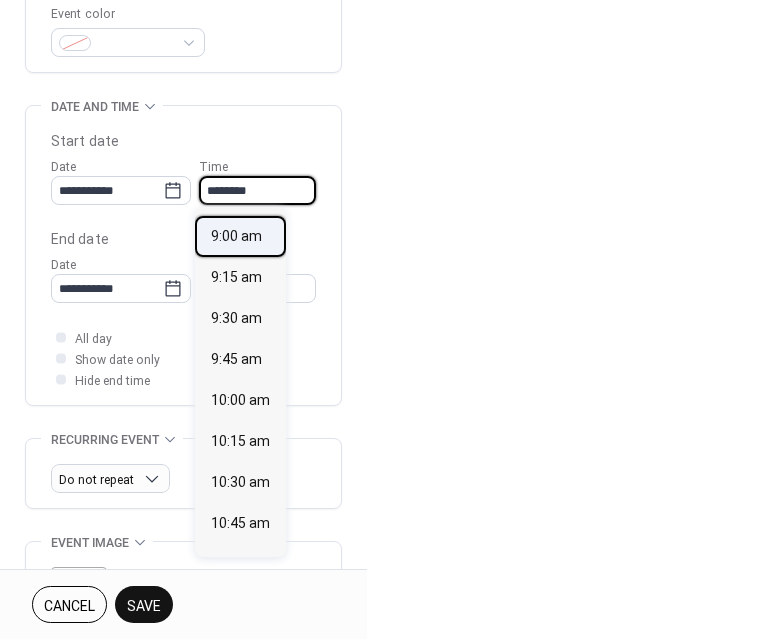 click on "9:00 am" at bounding box center [236, 236] 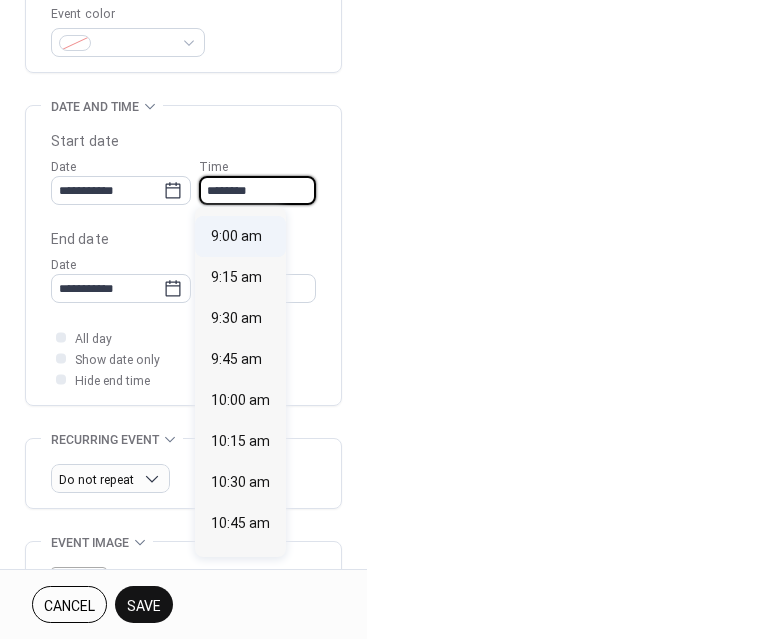 type on "*******" 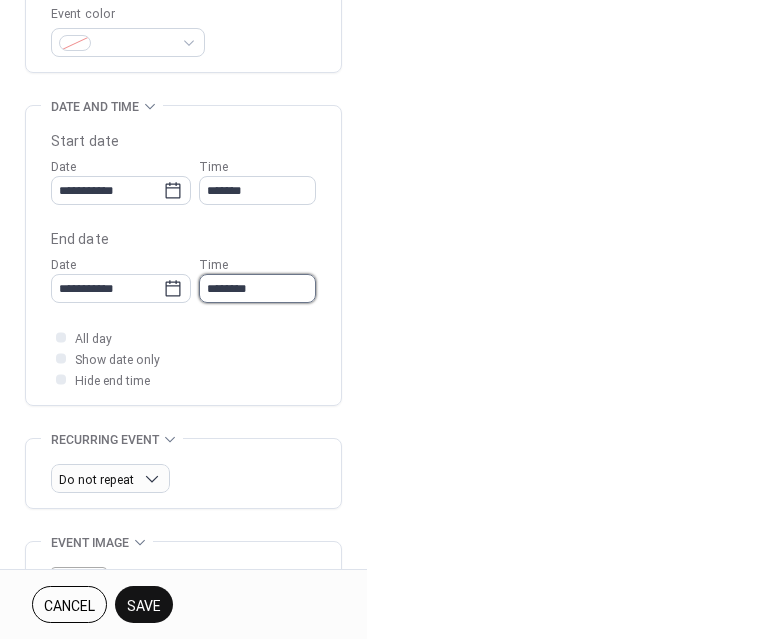 click on "********" at bounding box center [257, 288] 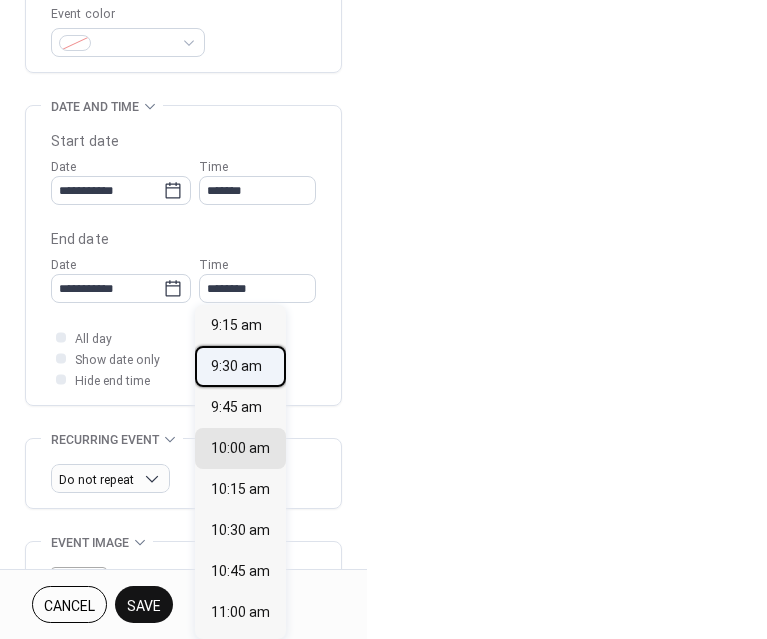 click on "9:30 am" at bounding box center [236, 366] 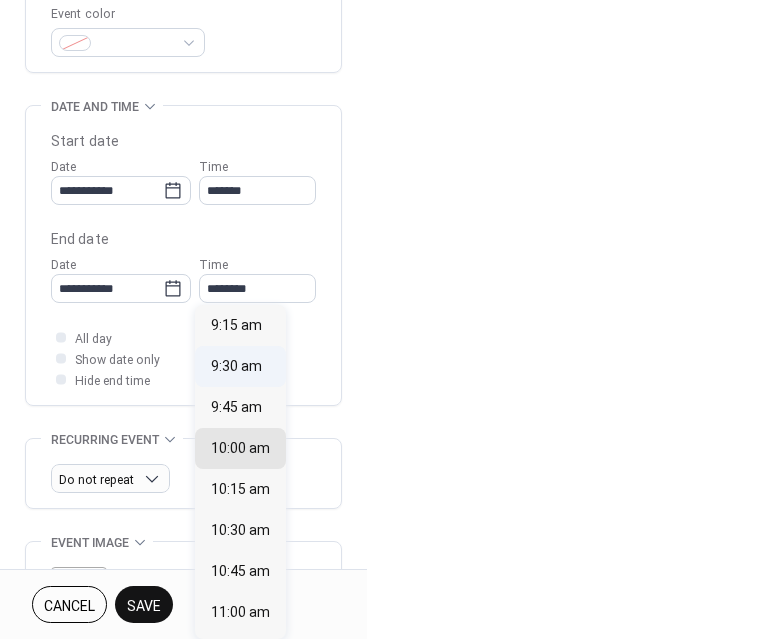 type on "*******" 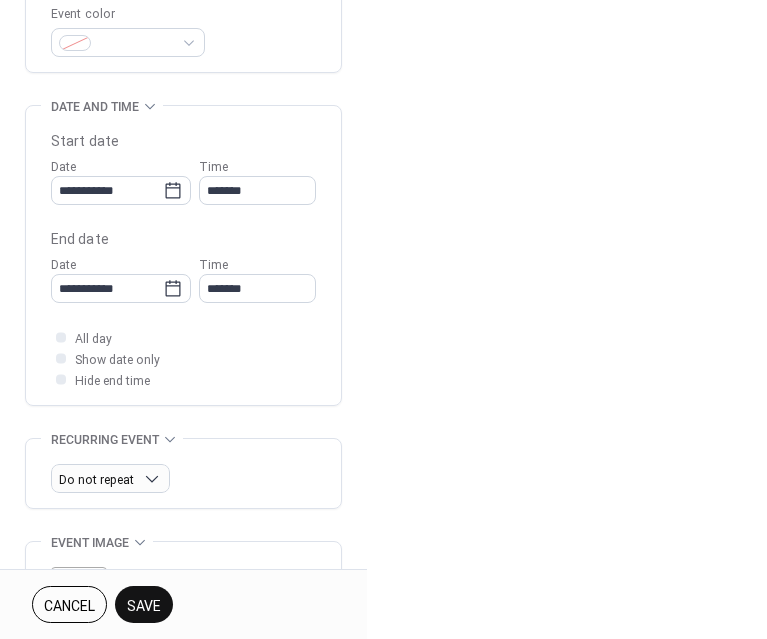 click on "Save" at bounding box center [144, 606] 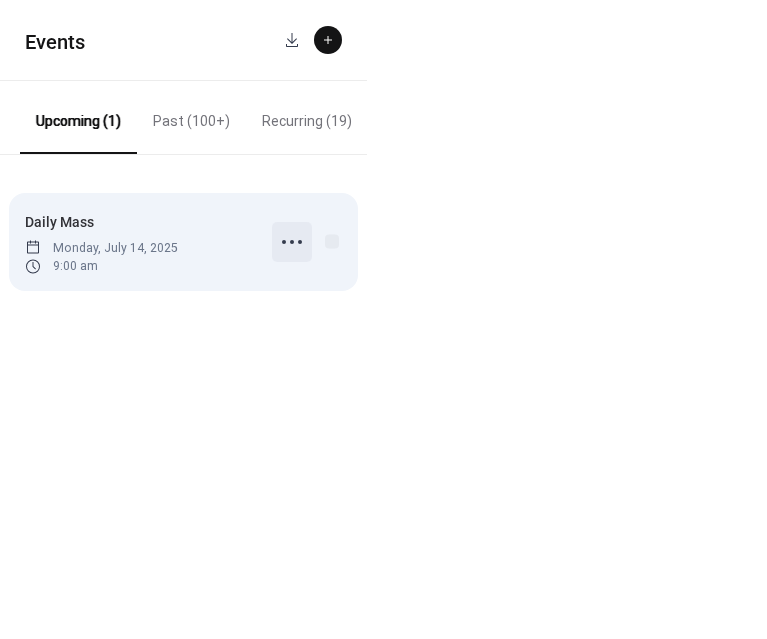 click 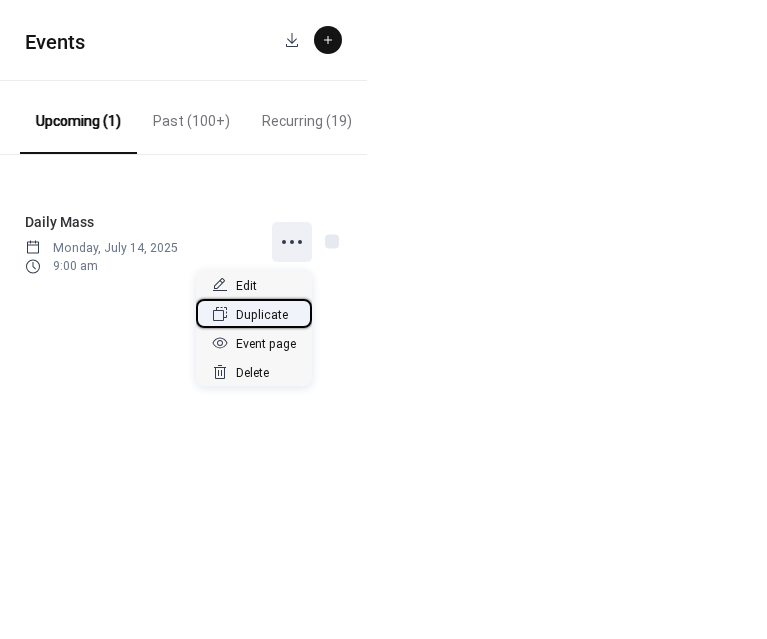 click on "Duplicate" at bounding box center [262, 315] 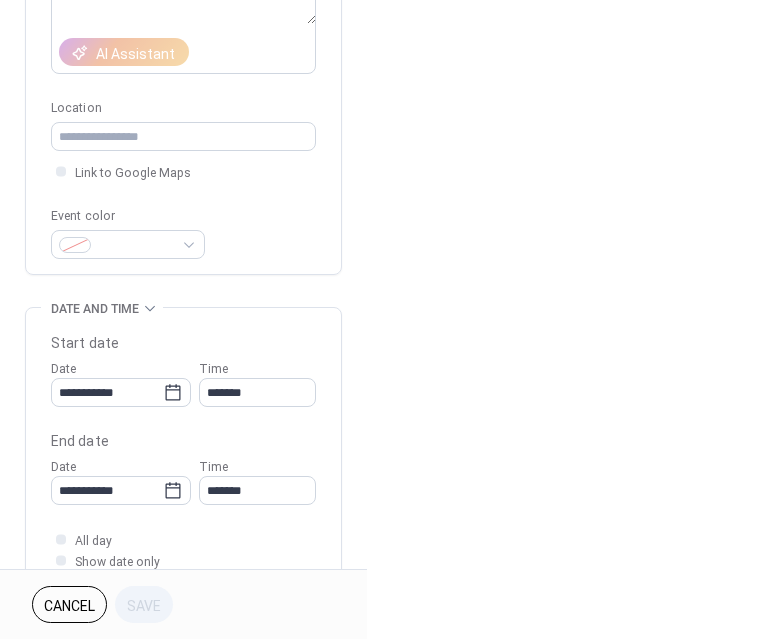 scroll, scrollTop: 346, scrollLeft: 0, axis: vertical 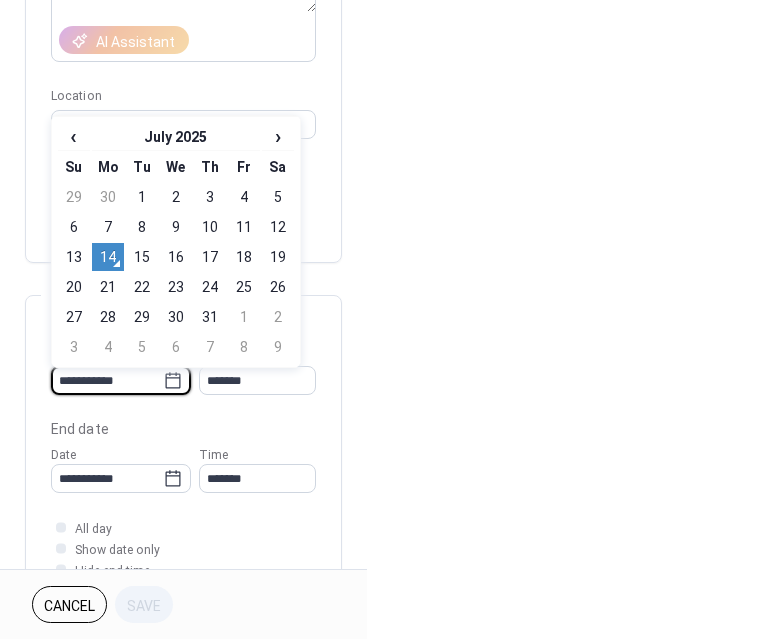 click on "**********" at bounding box center [107, 380] 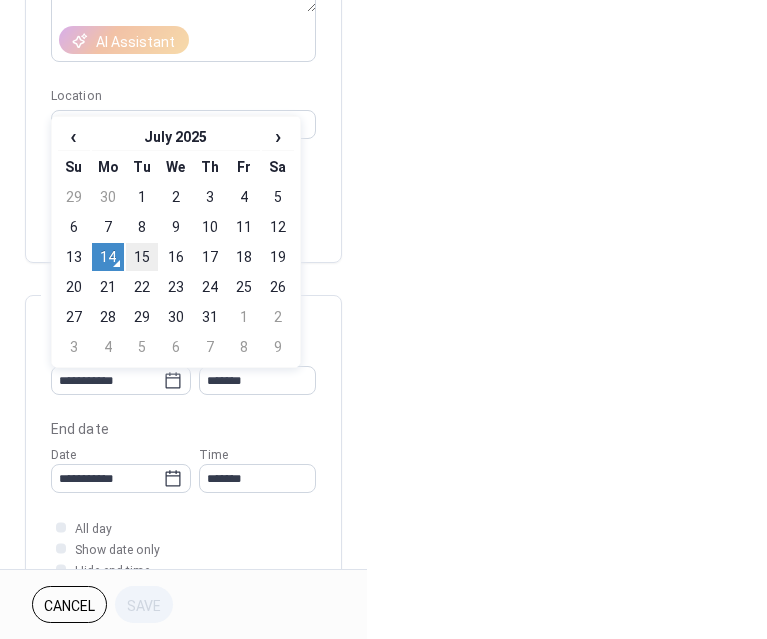 click on "15" at bounding box center [142, 257] 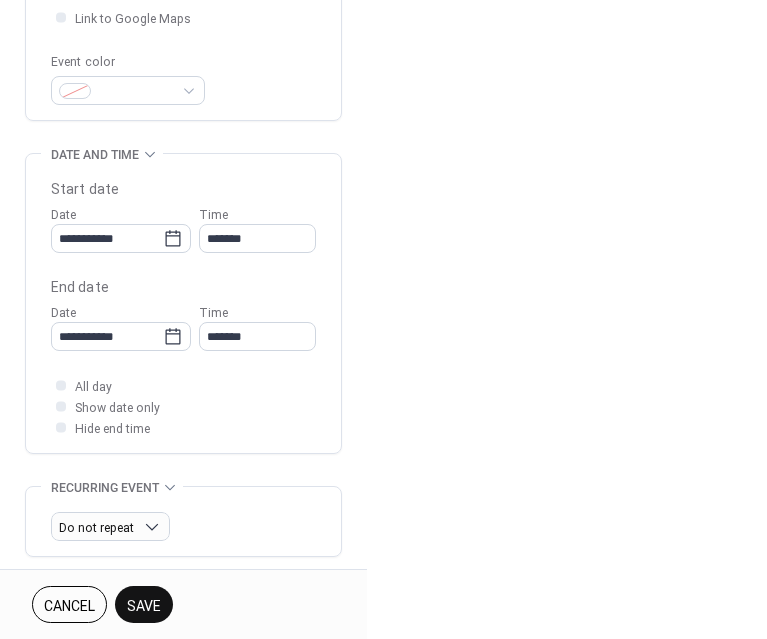 scroll, scrollTop: 490, scrollLeft: 0, axis: vertical 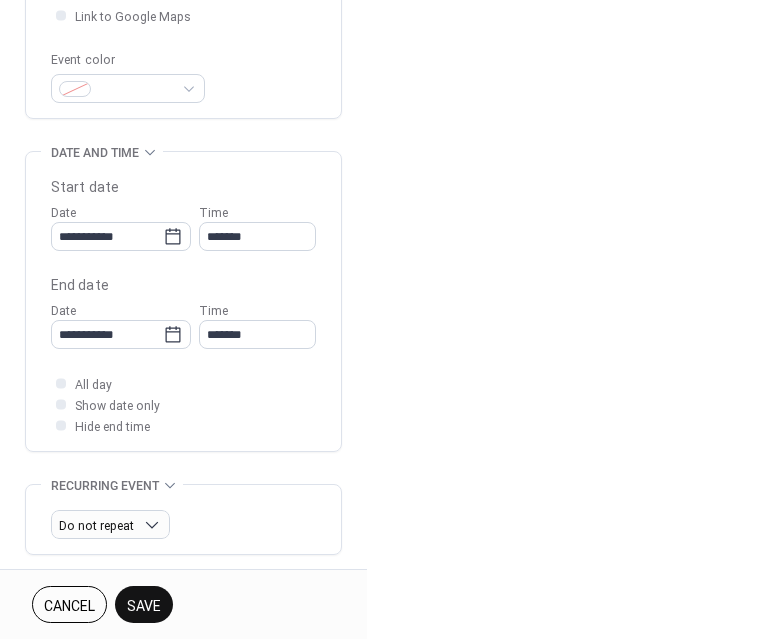 click on "Save" at bounding box center [144, 606] 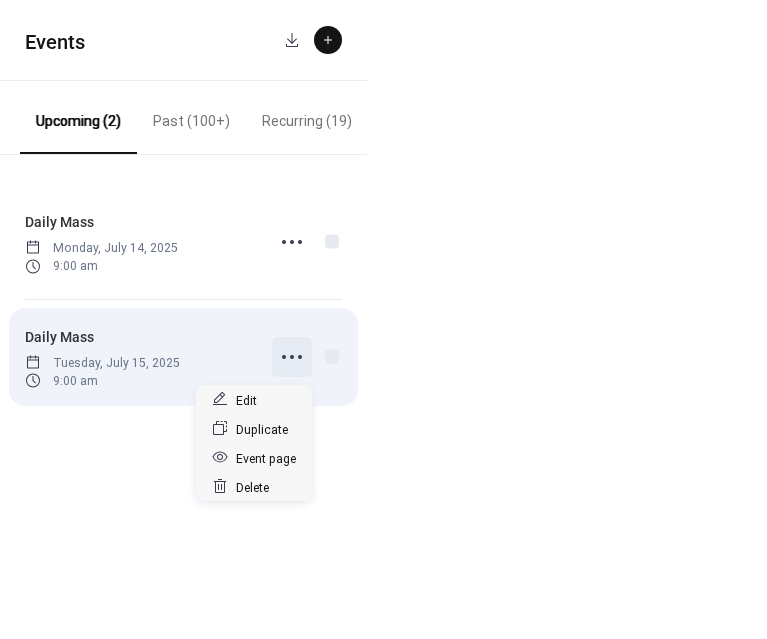 click 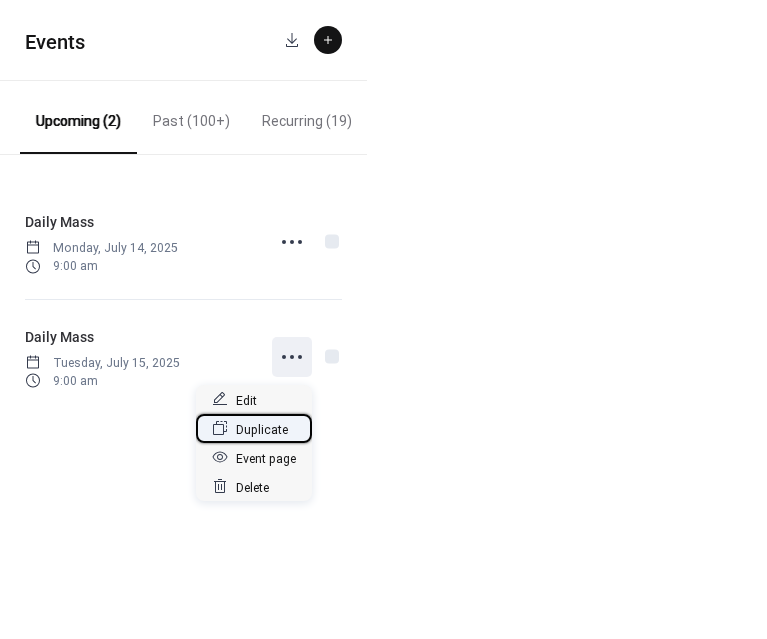 click on "Duplicate" at bounding box center (262, 429) 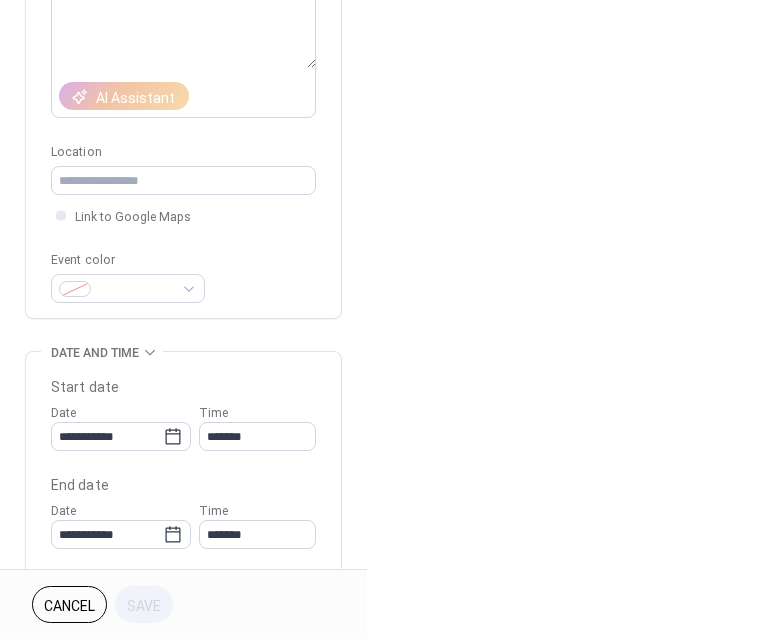 scroll, scrollTop: 299, scrollLeft: 0, axis: vertical 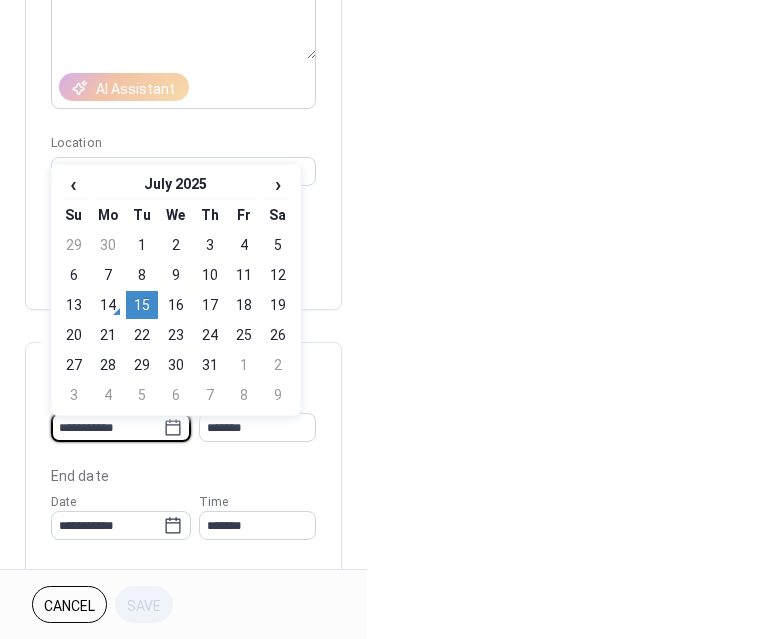 click on "**********" at bounding box center [107, 427] 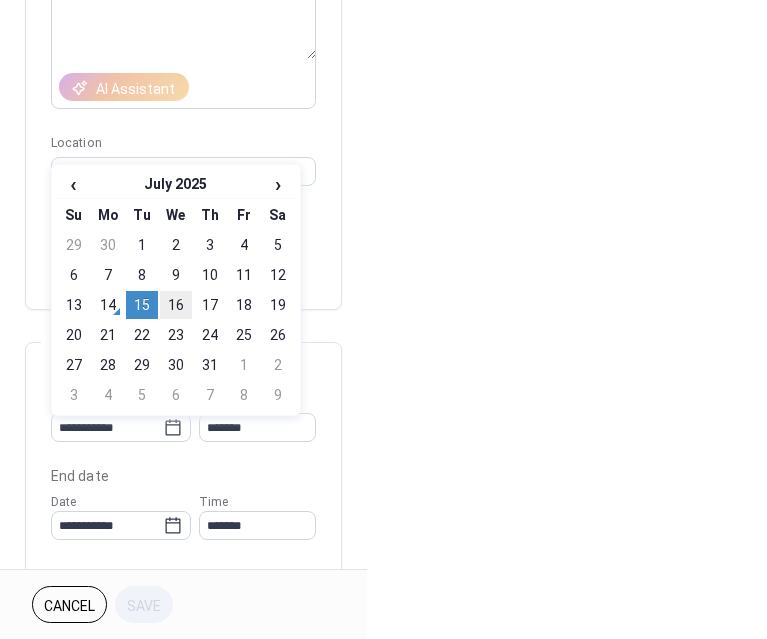 click on "16" at bounding box center [176, 305] 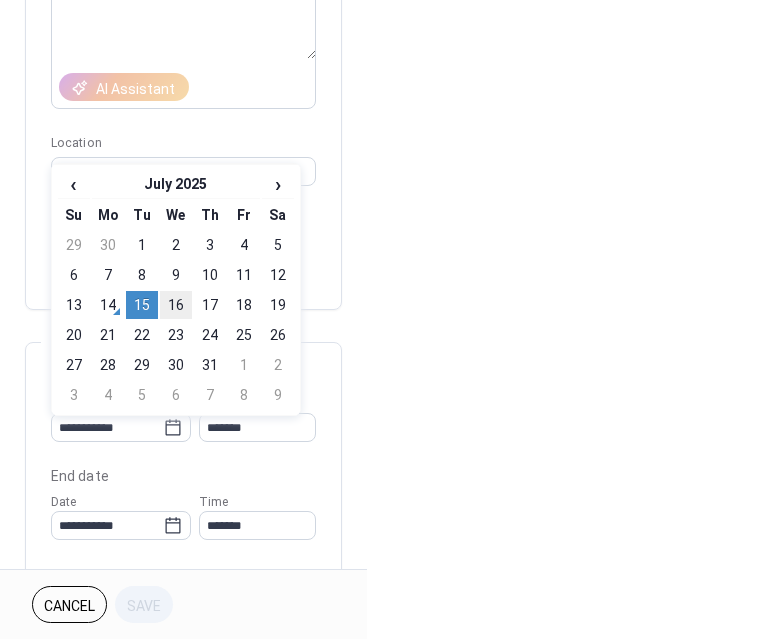 type on "**********" 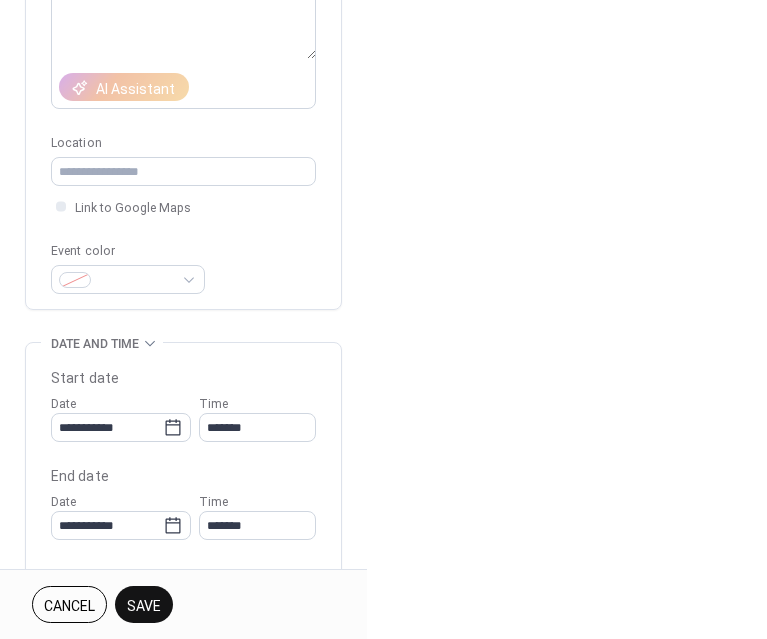 scroll, scrollTop: 398, scrollLeft: 0, axis: vertical 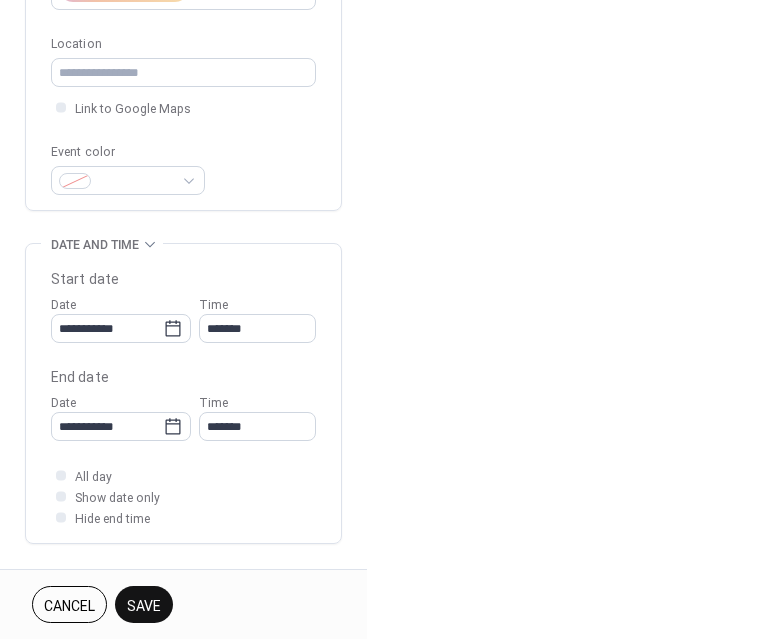 click on "Save" at bounding box center (144, 606) 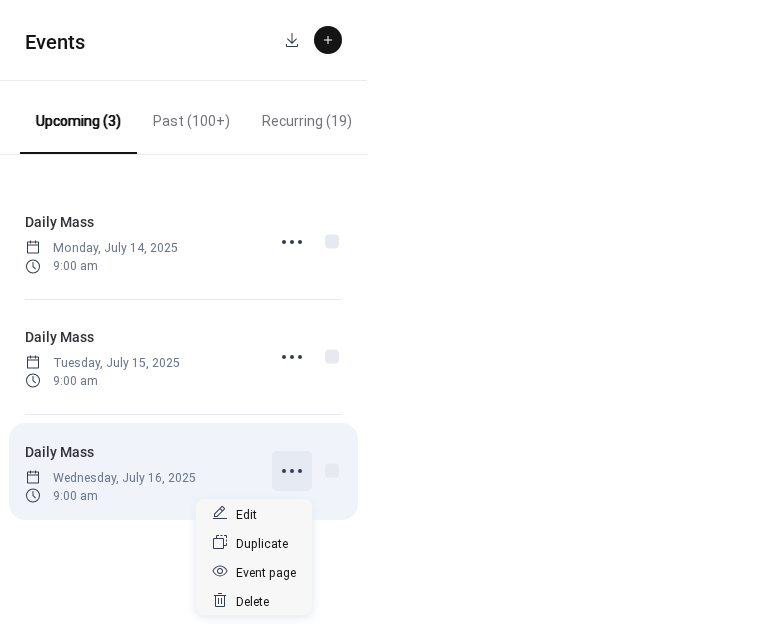 click 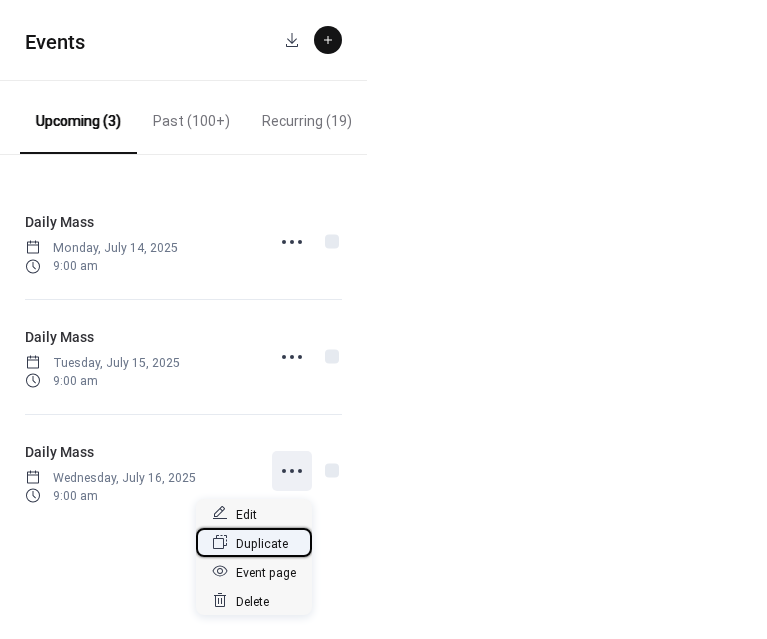 click on "Duplicate" at bounding box center [262, 543] 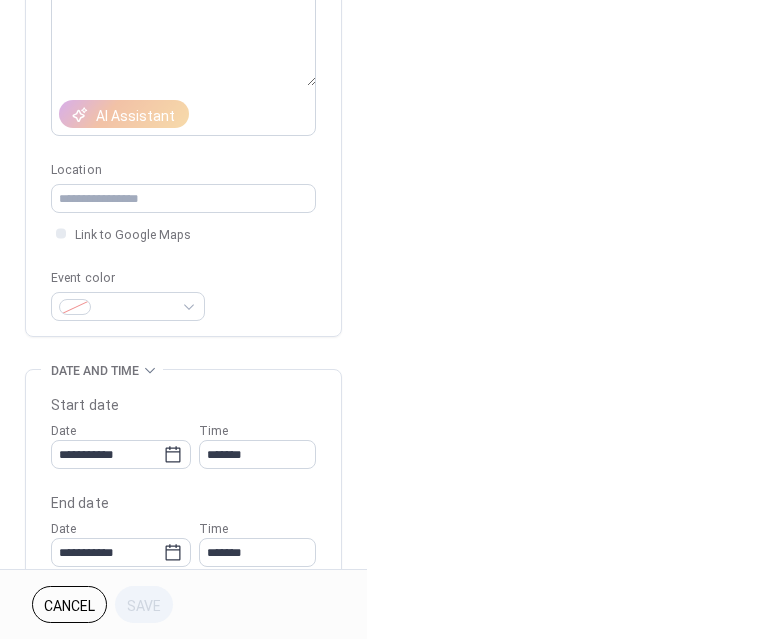 scroll, scrollTop: 275, scrollLeft: 0, axis: vertical 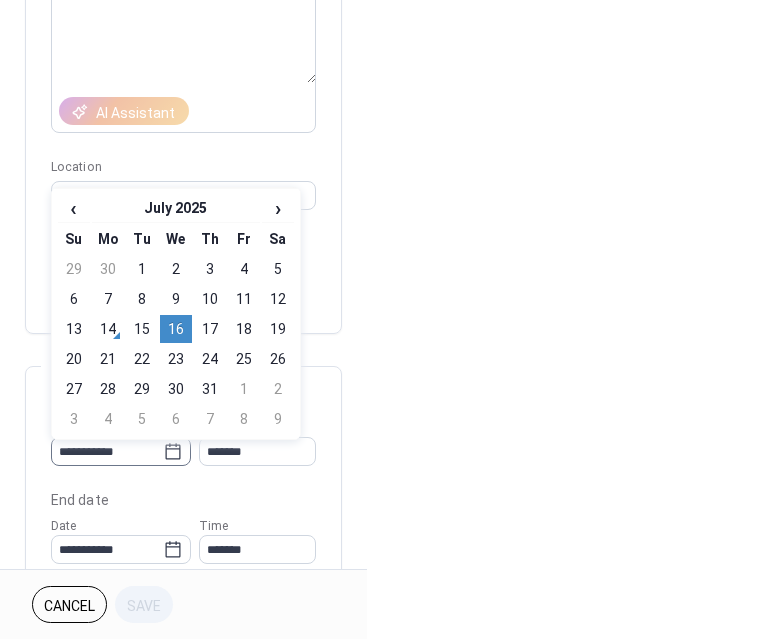 click 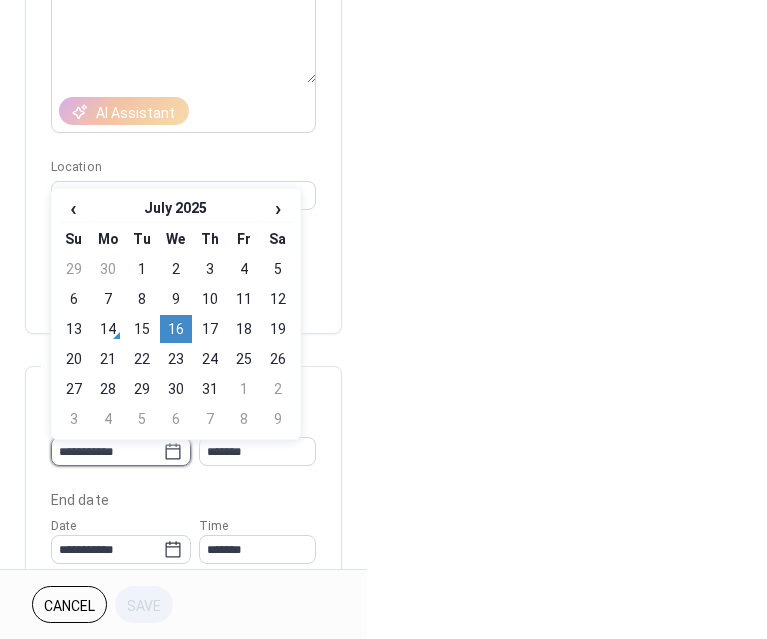 click on "**********" at bounding box center (107, 451) 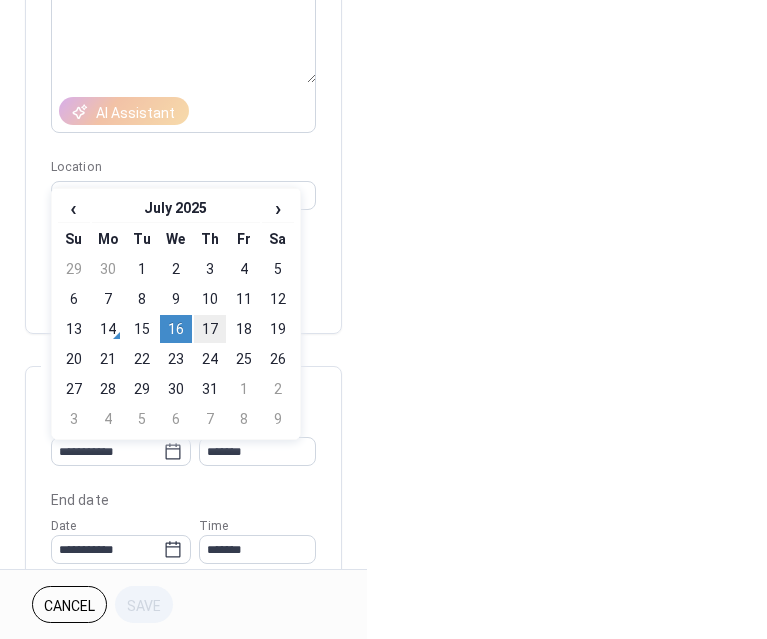 click on "17" at bounding box center [210, 329] 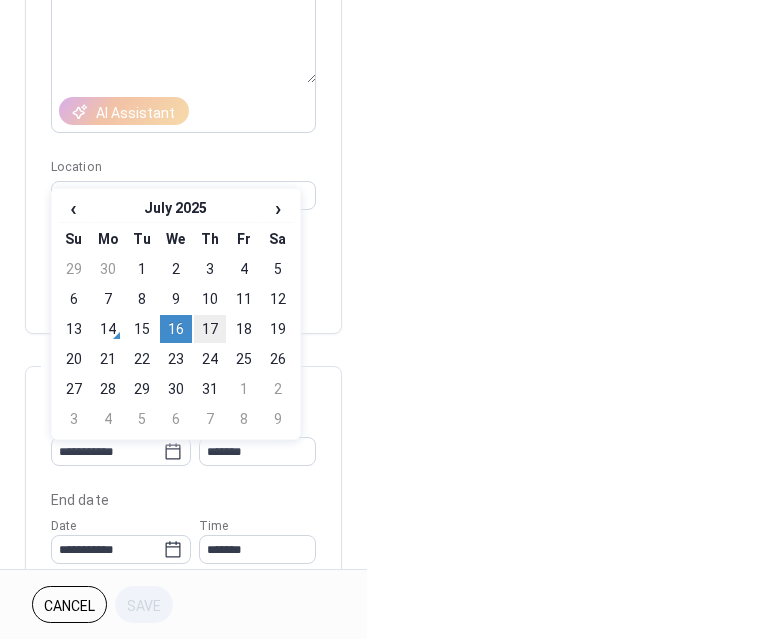 type on "**********" 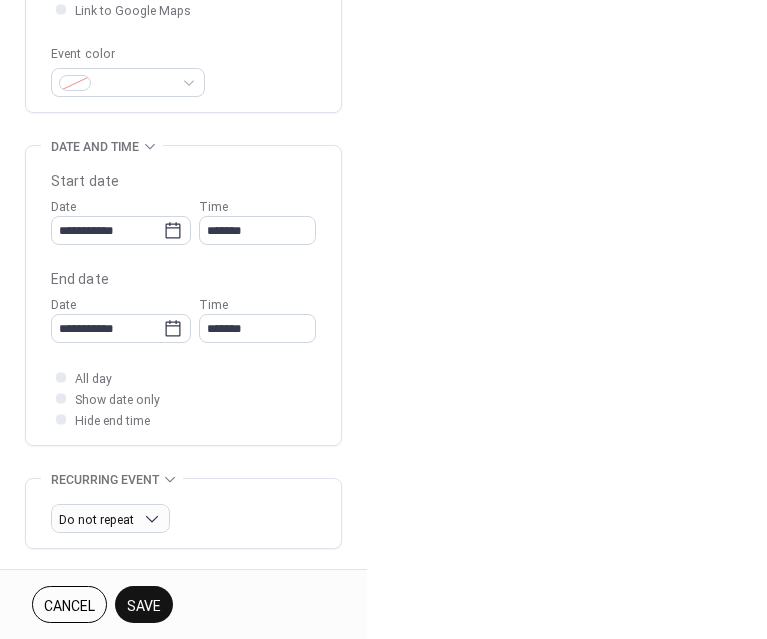 scroll, scrollTop: 500, scrollLeft: 0, axis: vertical 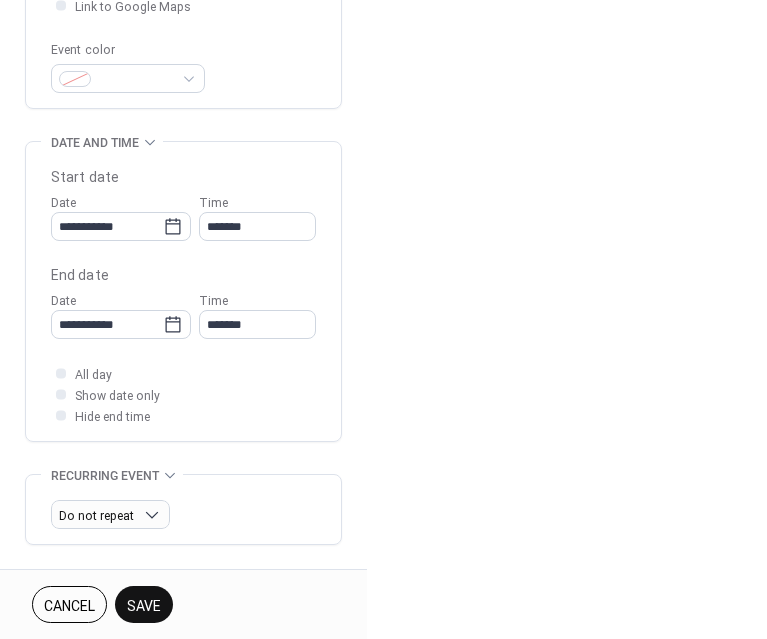 click on "Save" at bounding box center [144, 606] 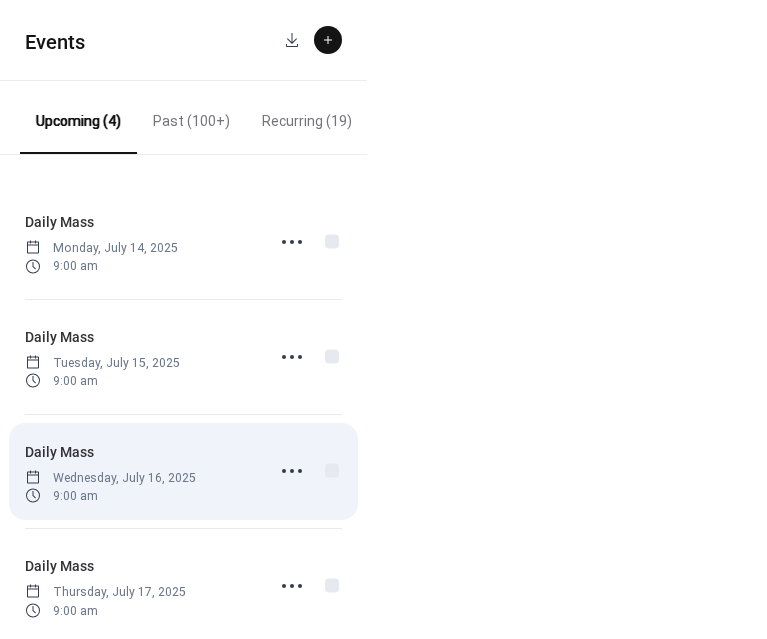 scroll, scrollTop: 36, scrollLeft: 0, axis: vertical 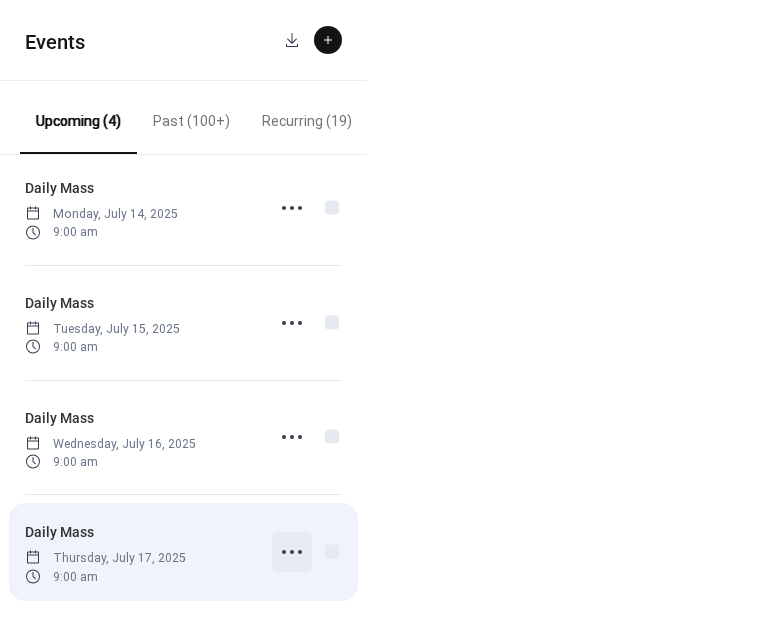 click 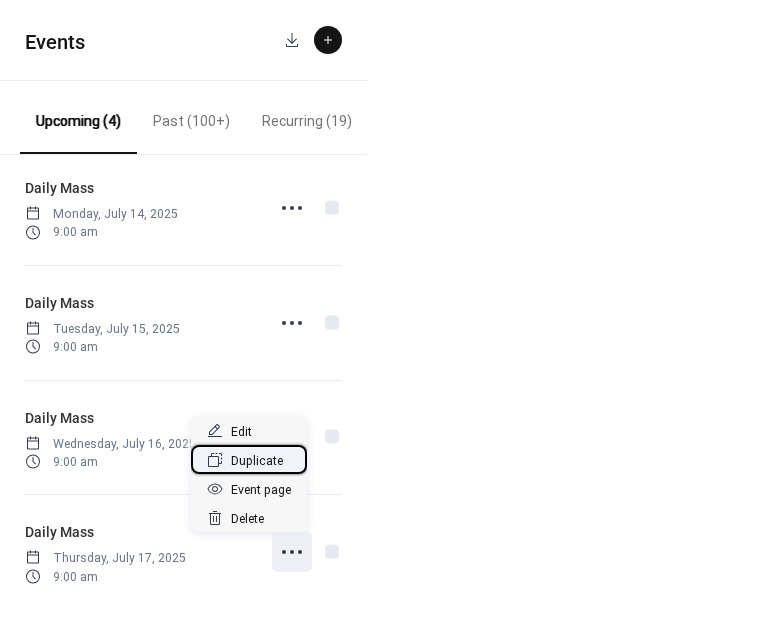 click on "Duplicate" at bounding box center [257, 461] 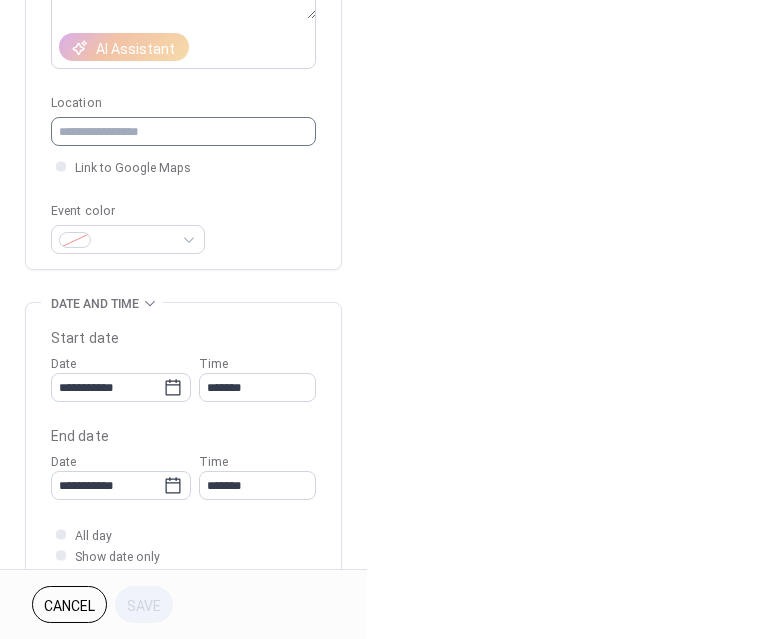 scroll, scrollTop: 340, scrollLeft: 0, axis: vertical 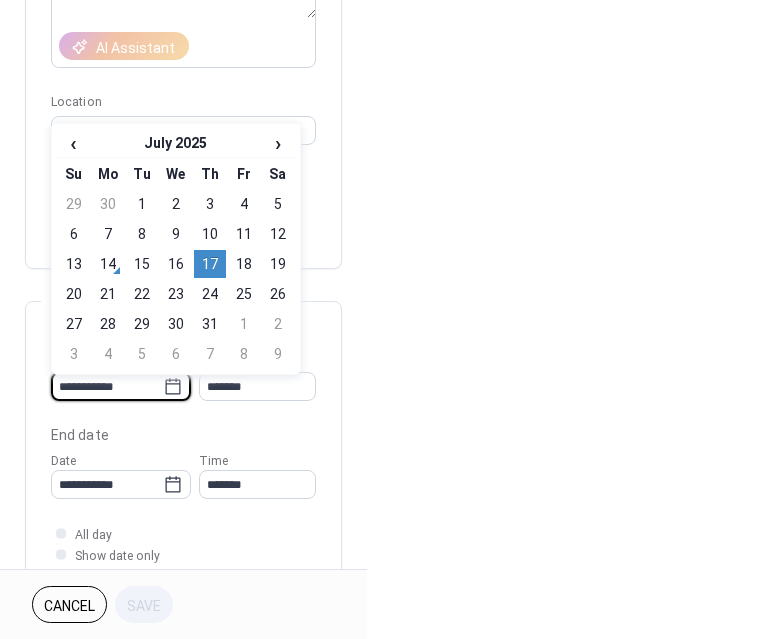 click on "**********" at bounding box center (107, 386) 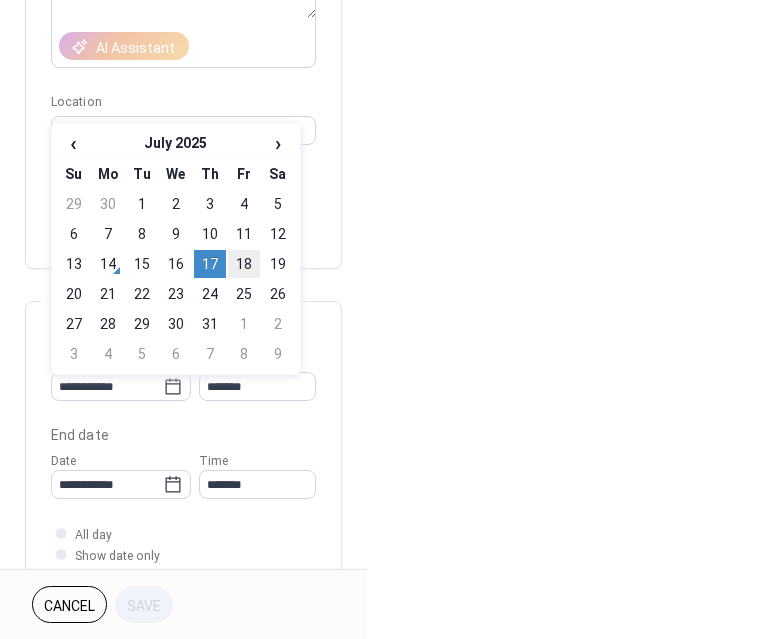 click on "18" at bounding box center [244, 264] 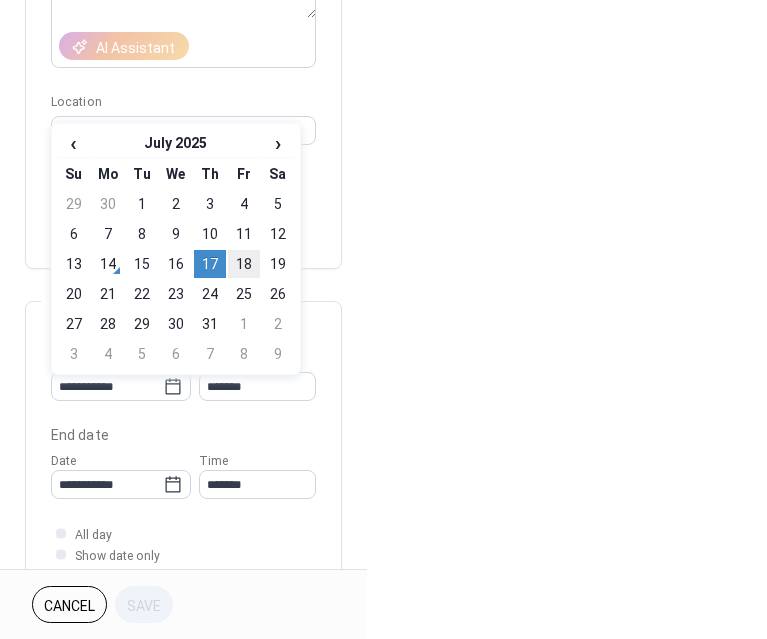 type on "**********" 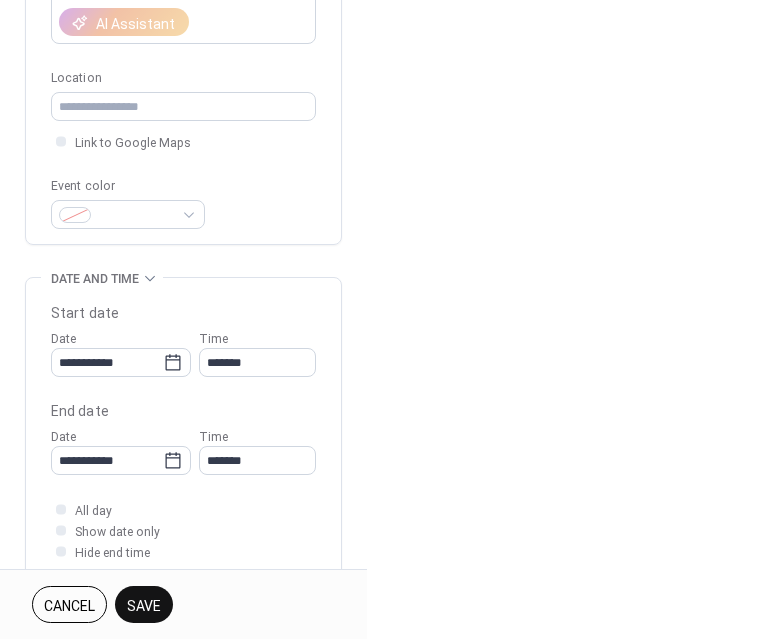 scroll, scrollTop: 366, scrollLeft: 0, axis: vertical 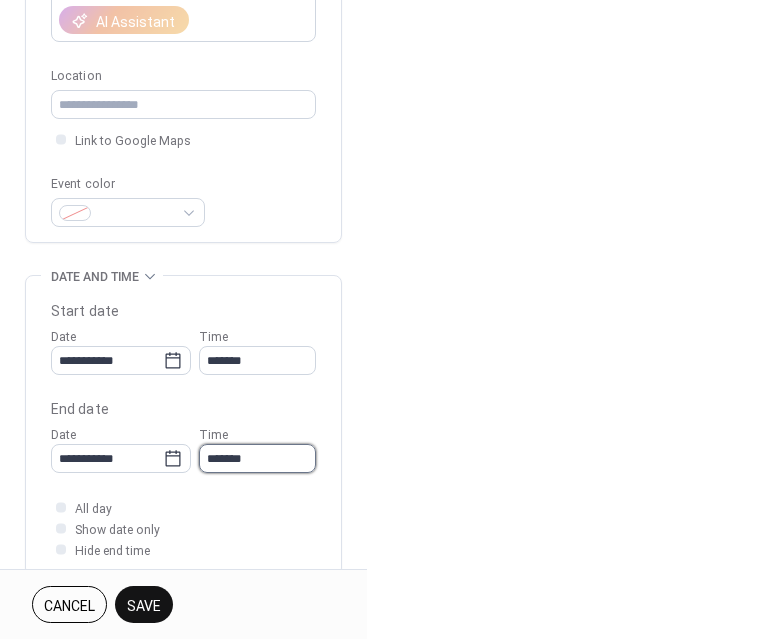 click on "*******" at bounding box center [257, 458] 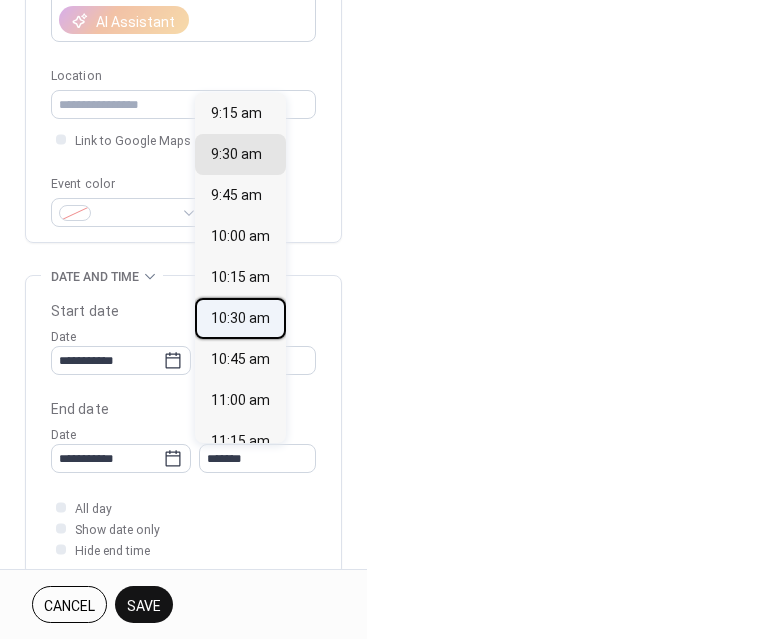 click on "10:30 am" at bounding box center [240, 317] 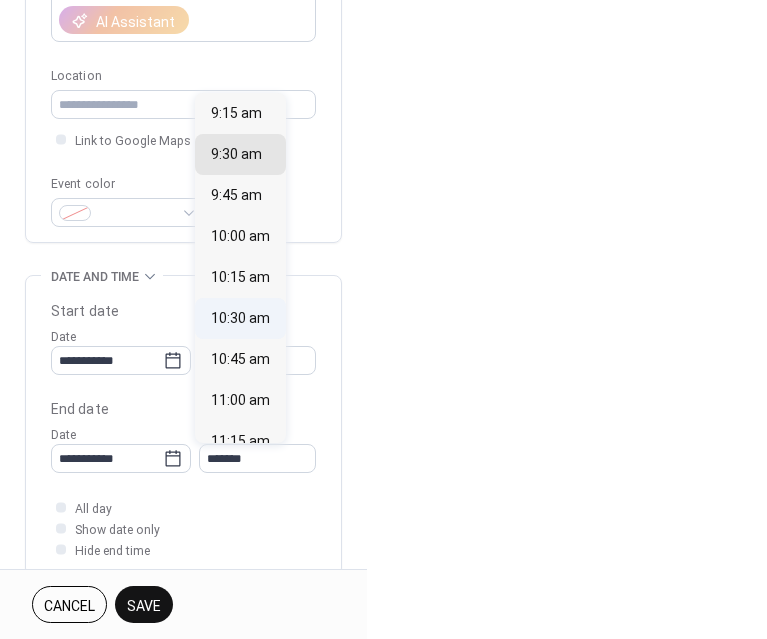 type on "********" 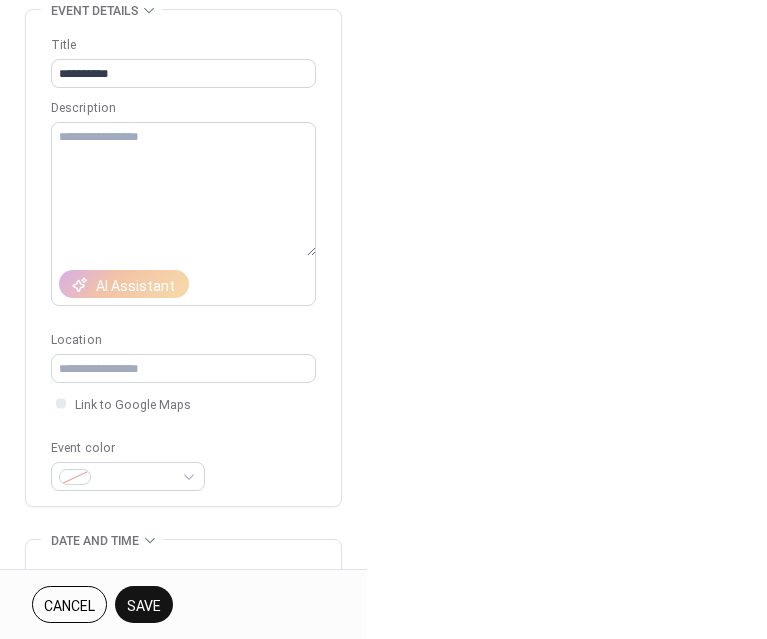 scroll, scrollTop: 103, scrollLeft: 0, axis: vertical 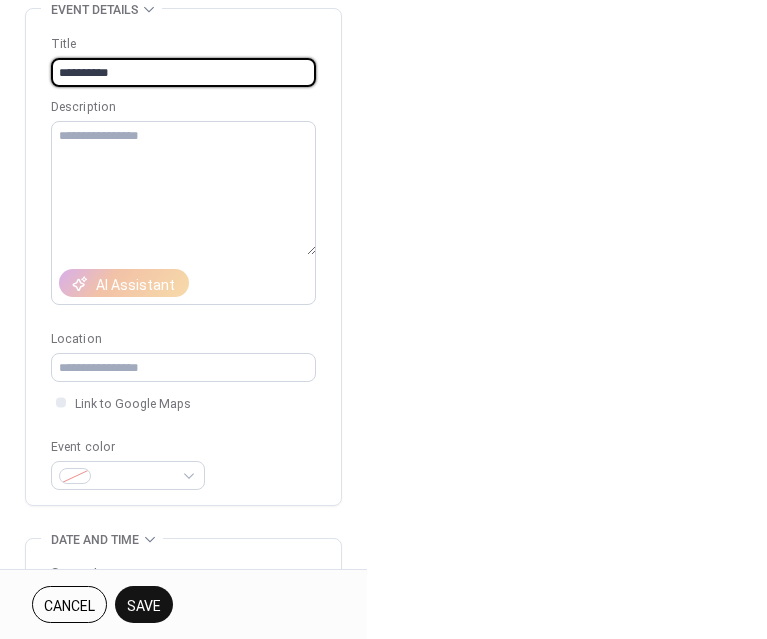 click on "**********" at bounding box center (183, 72) 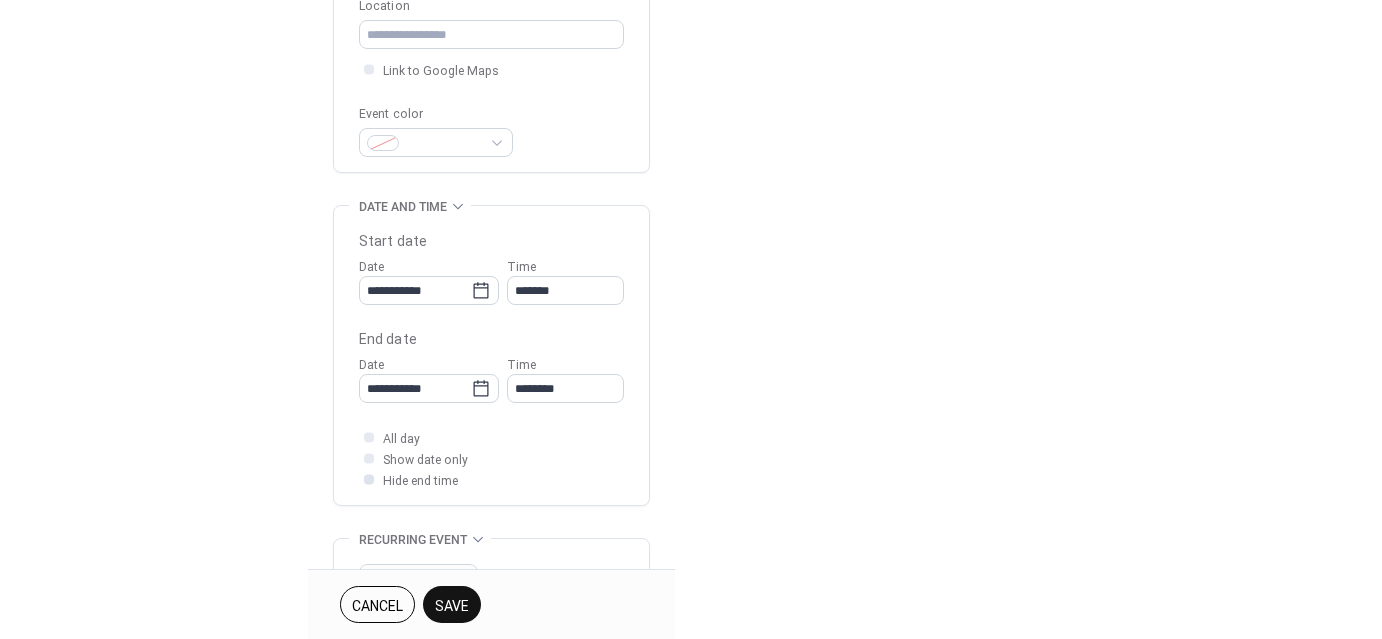 scroll, scrollTop: 438, scrollLeft: 0, axis: vertical 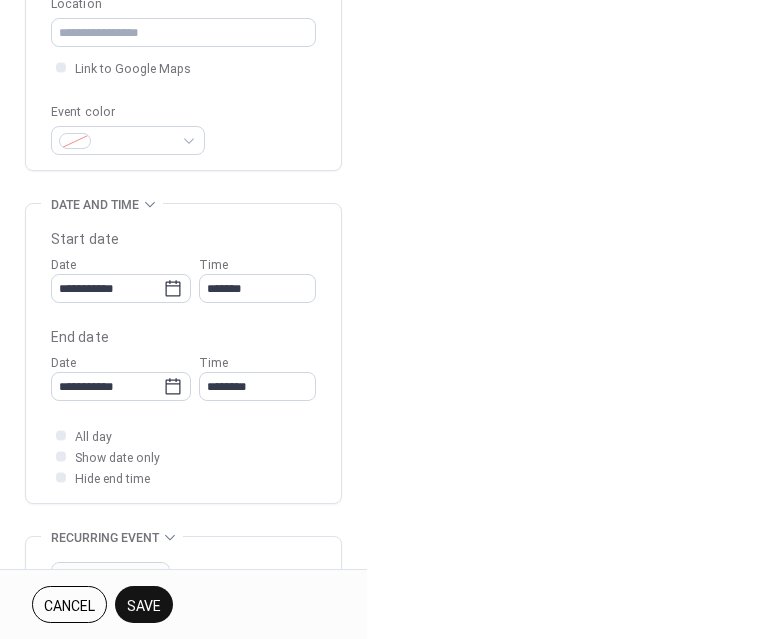 type on "**********" 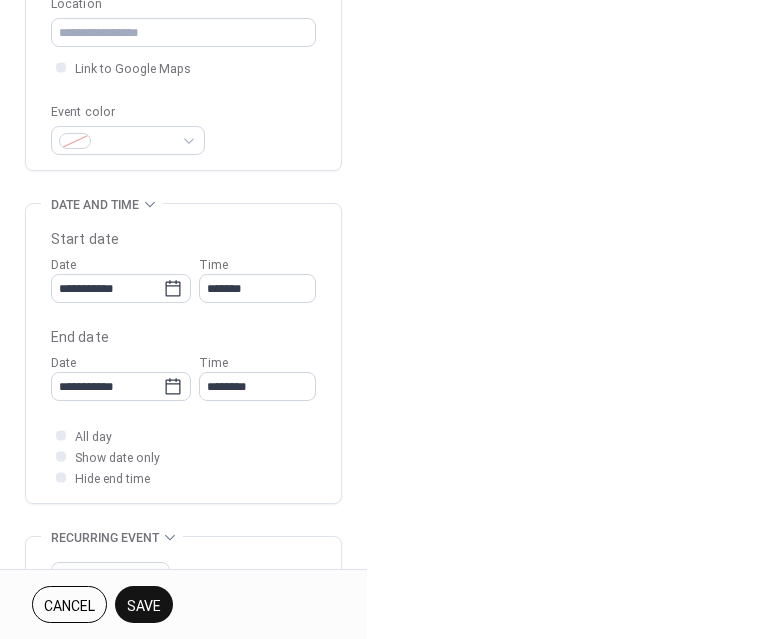 click on "Save" at bounding box center (144, 606) 